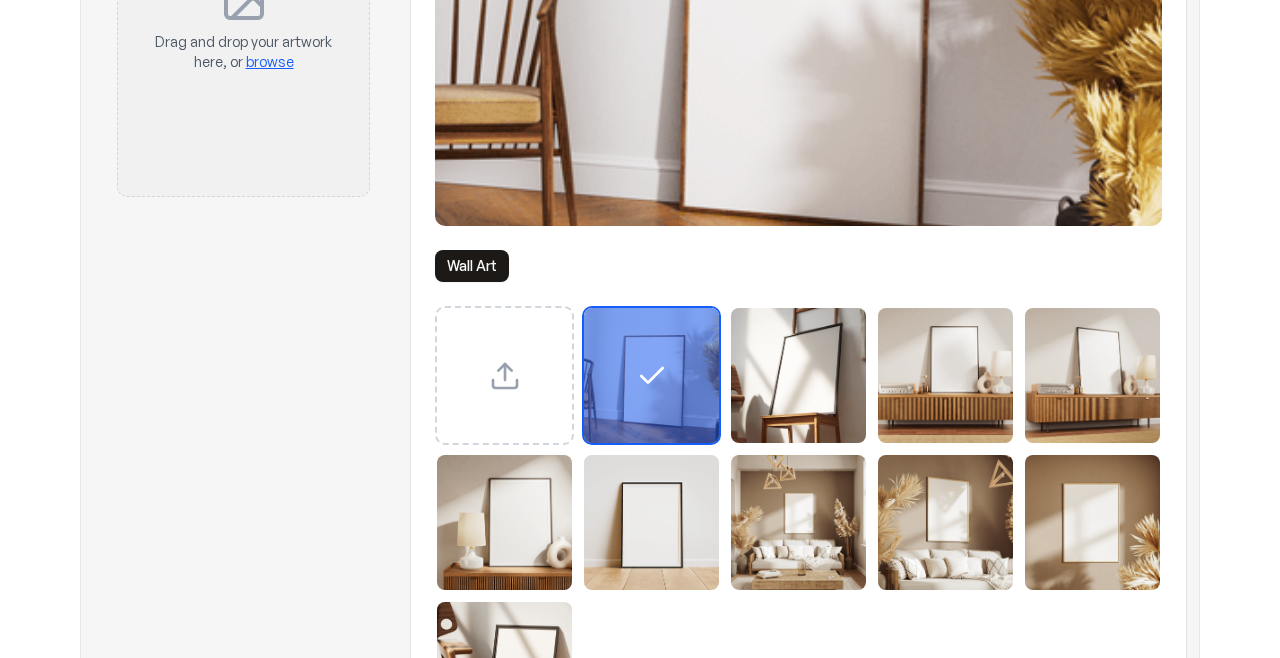 scroll, scrollTop: 320, scrollLeft: 0, axis: vertical 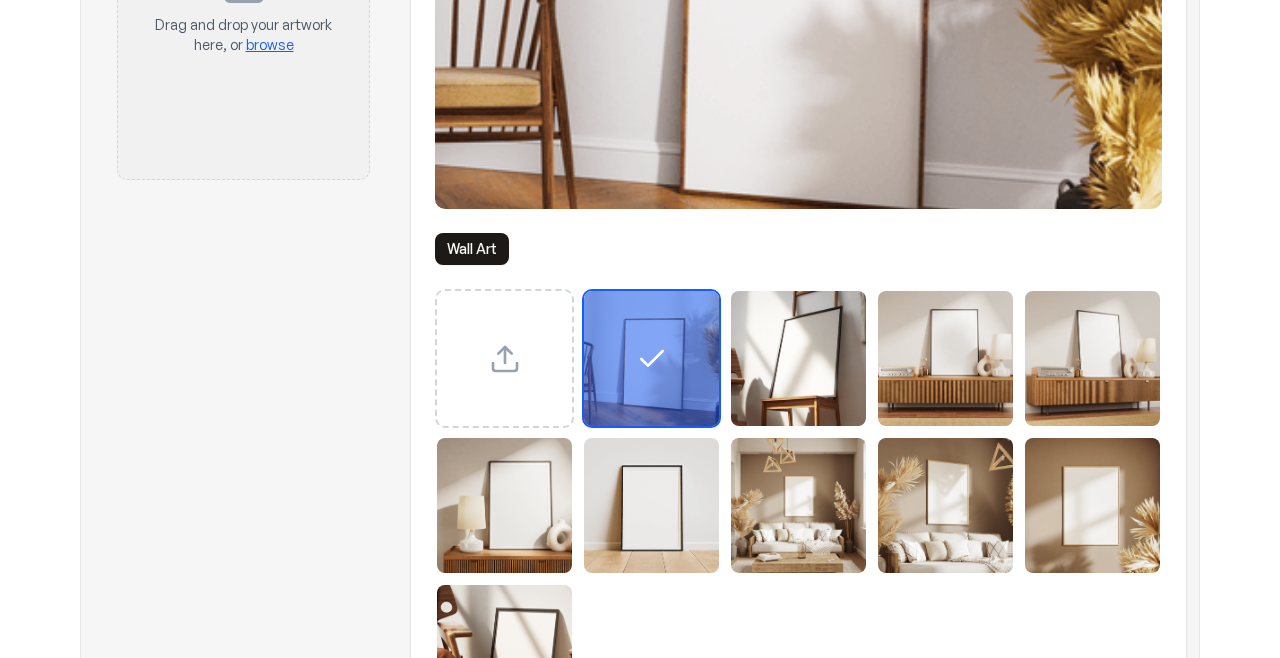 click at bounding box center (798, 358) 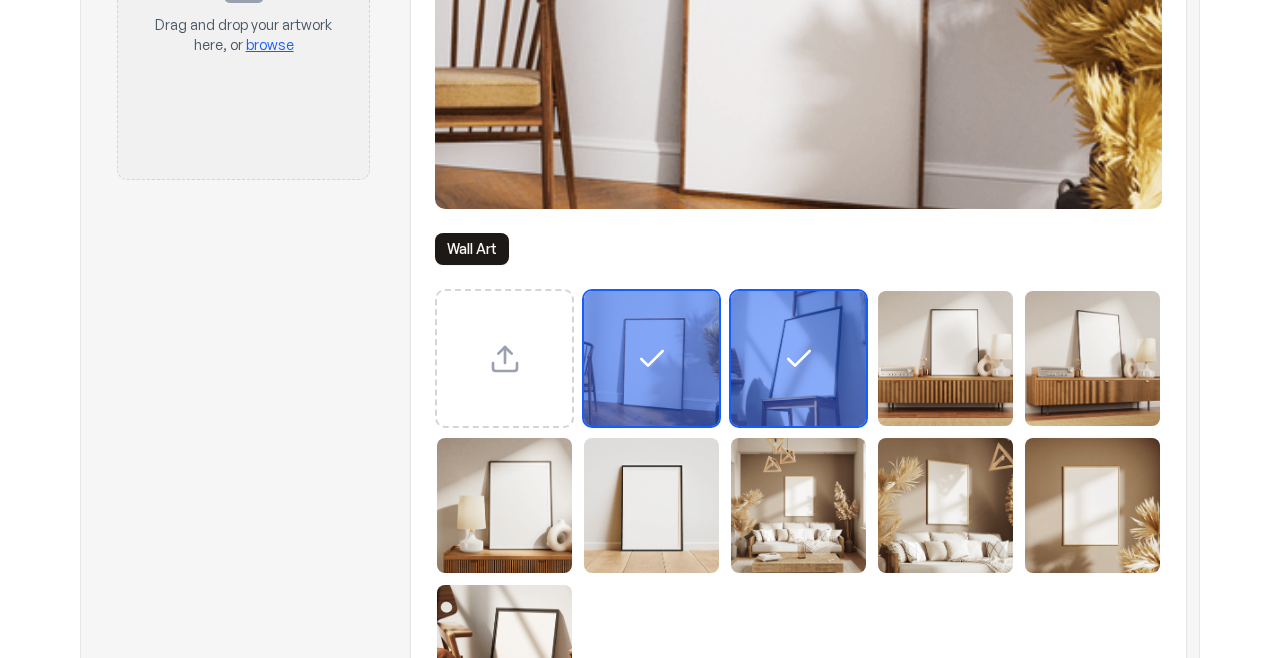 click at bounding box center [945, 358] 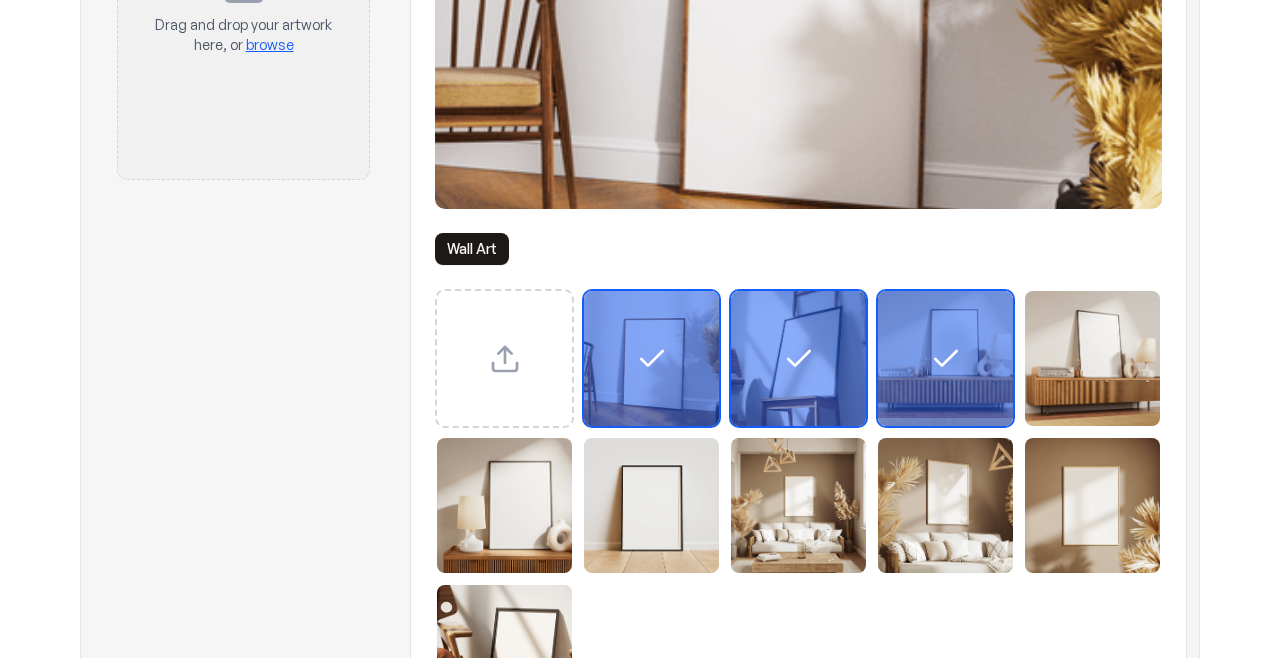 click at bounding box center (1092, 358) 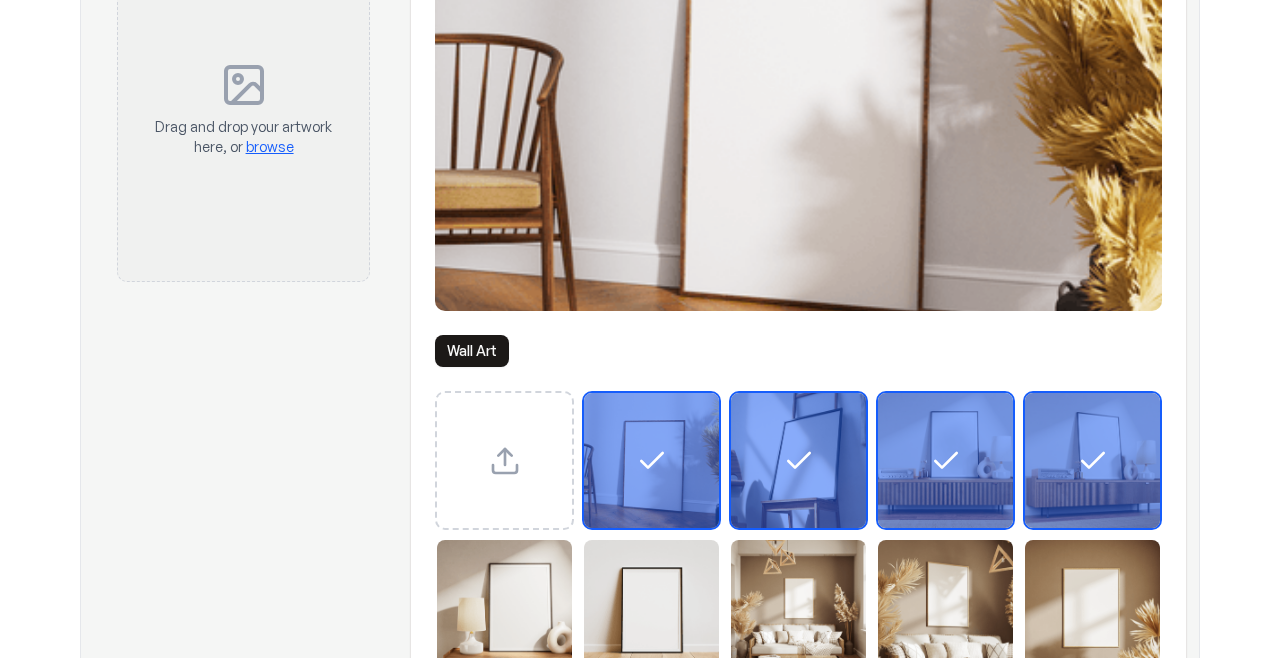 scroll, scrollTop: 192, scrollLeft: 0, axis: vertical 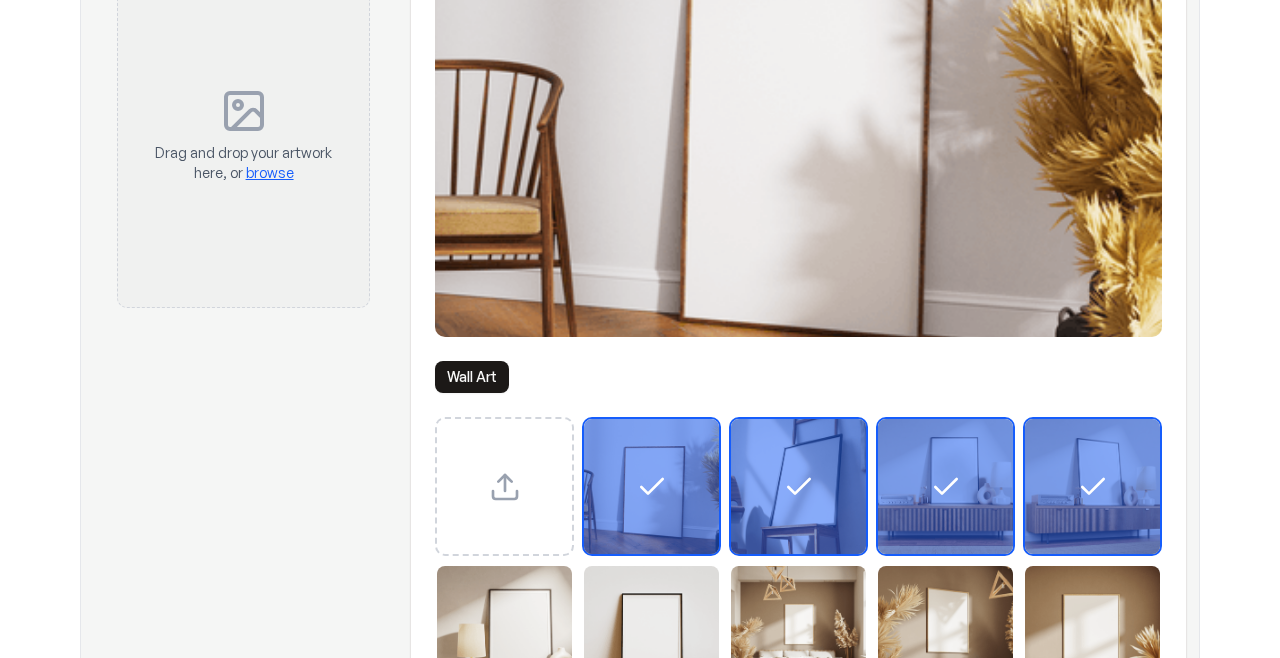 click on "browse" at bounding box center (270, 172) 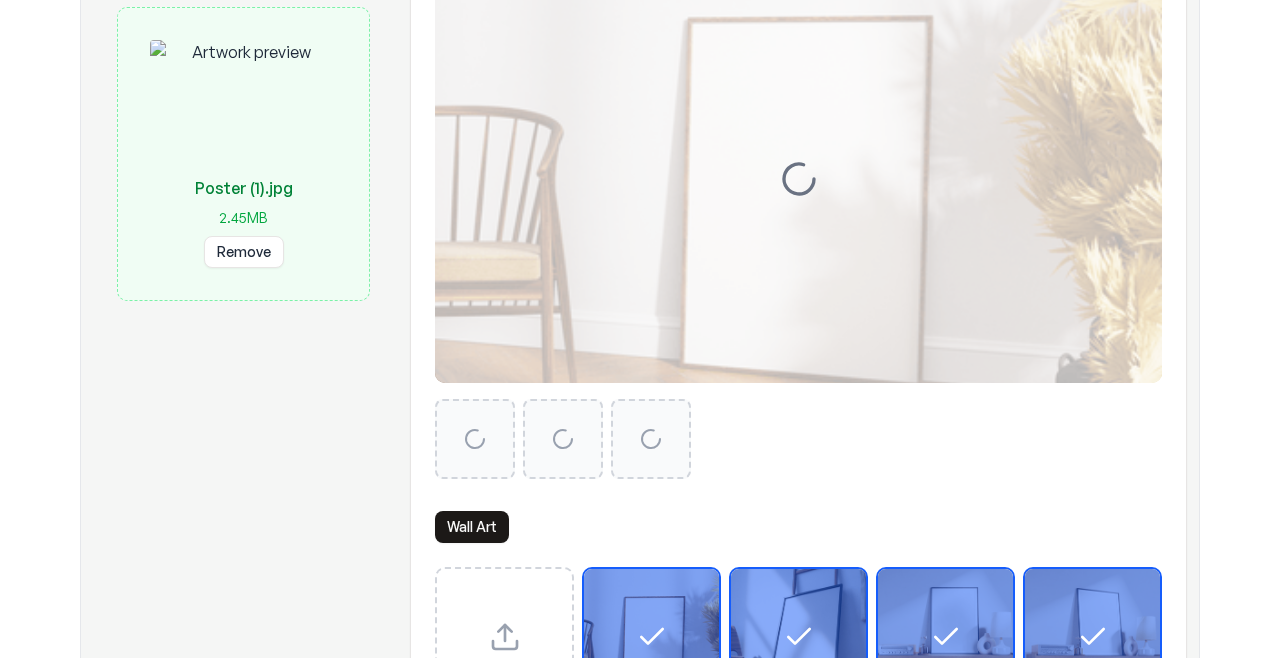 scroll, scrollTop: 143, scrollLeft: 0, axis: vertical 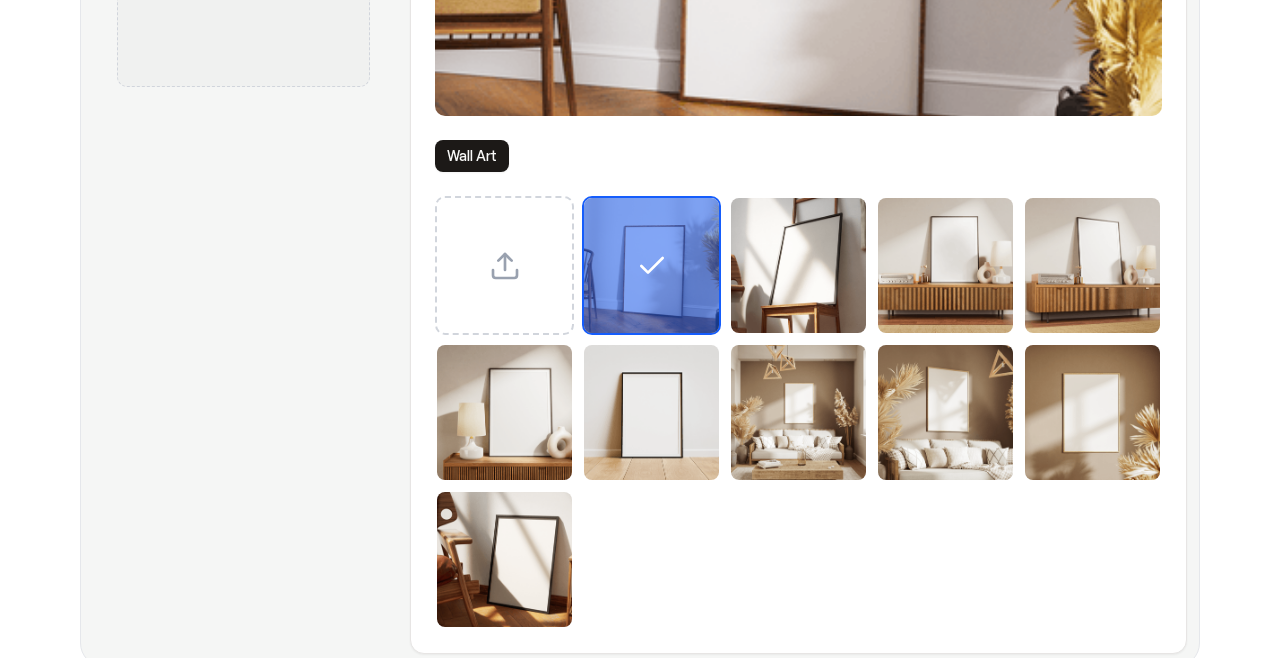 click at bounding box center (945, 265) 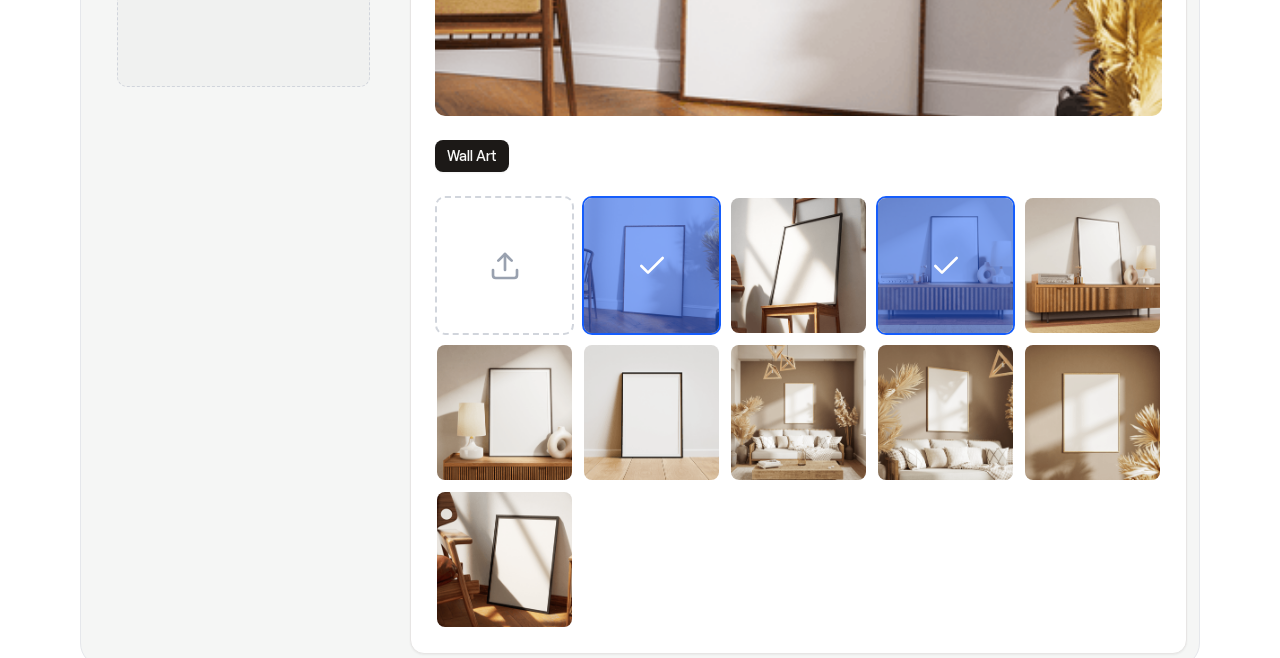 click at bounding box center (1092, 265) 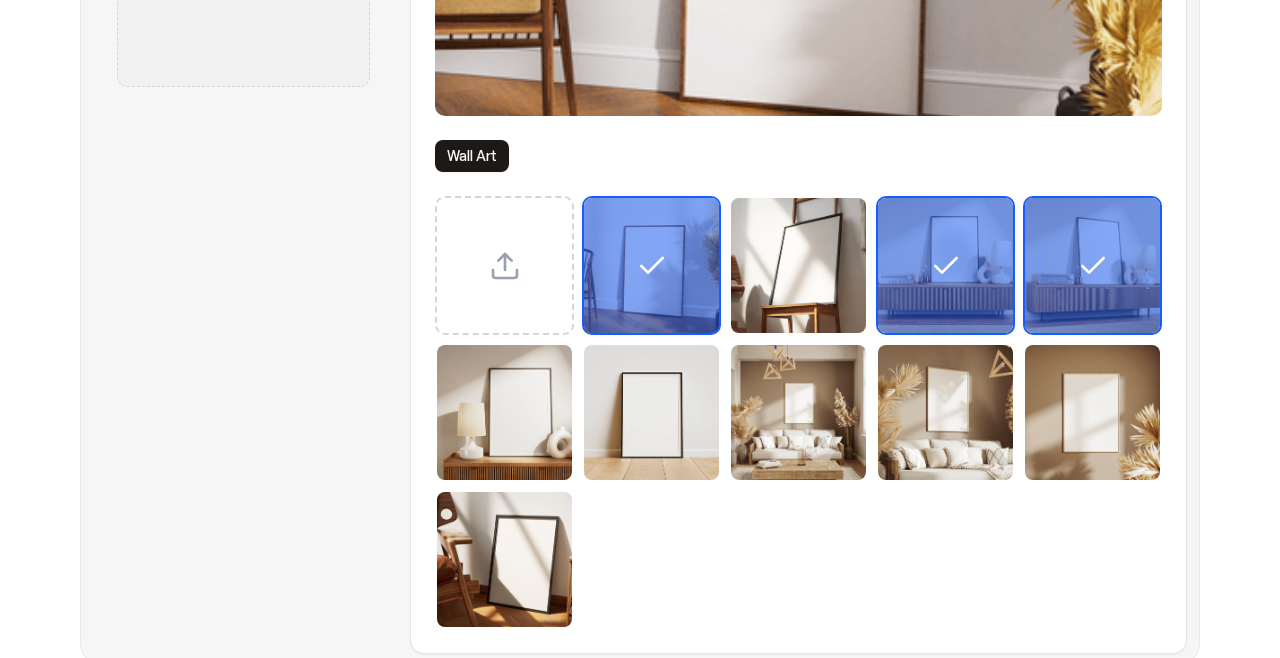 click at bounding box center [798, 265] 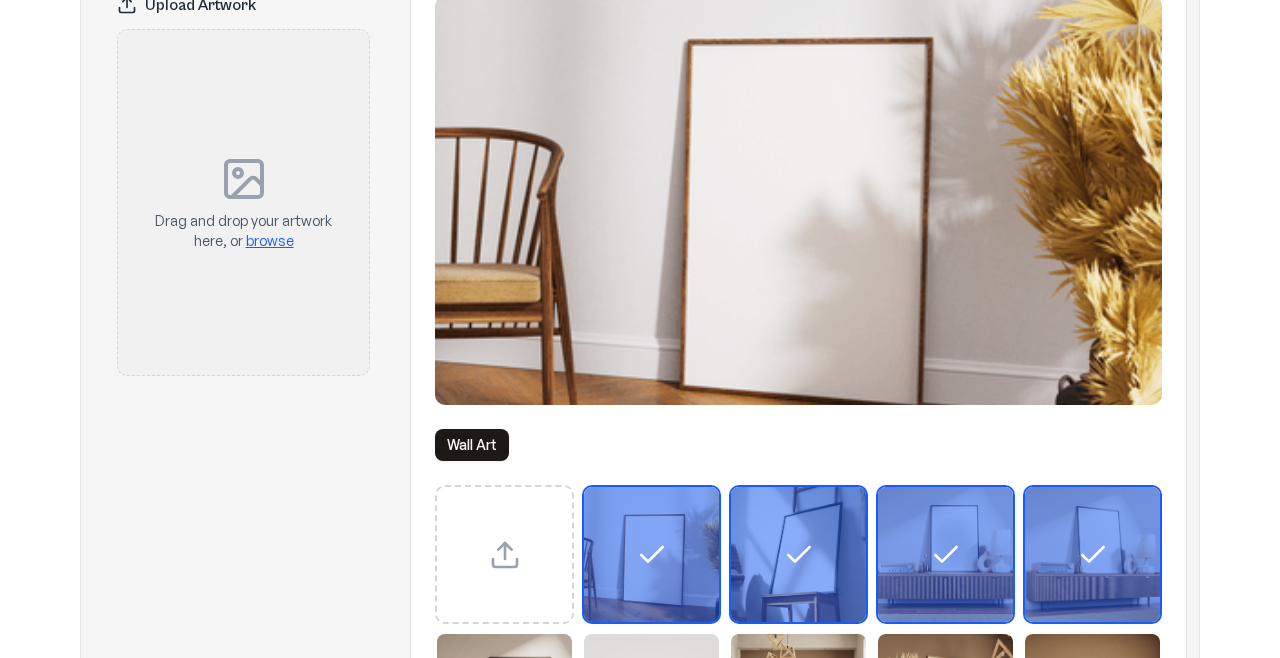 scroll, scrollTop: 0, scrollLeft: 0, axis: both 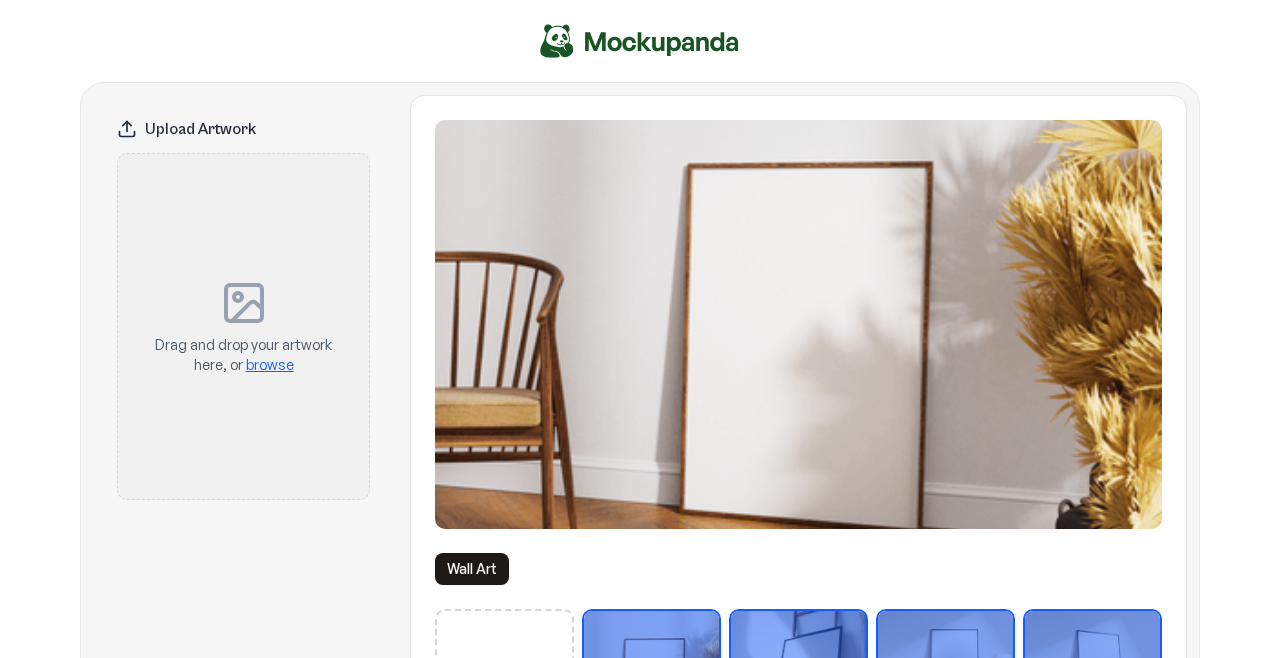 click on "browse" at bounding box center [270, 364] 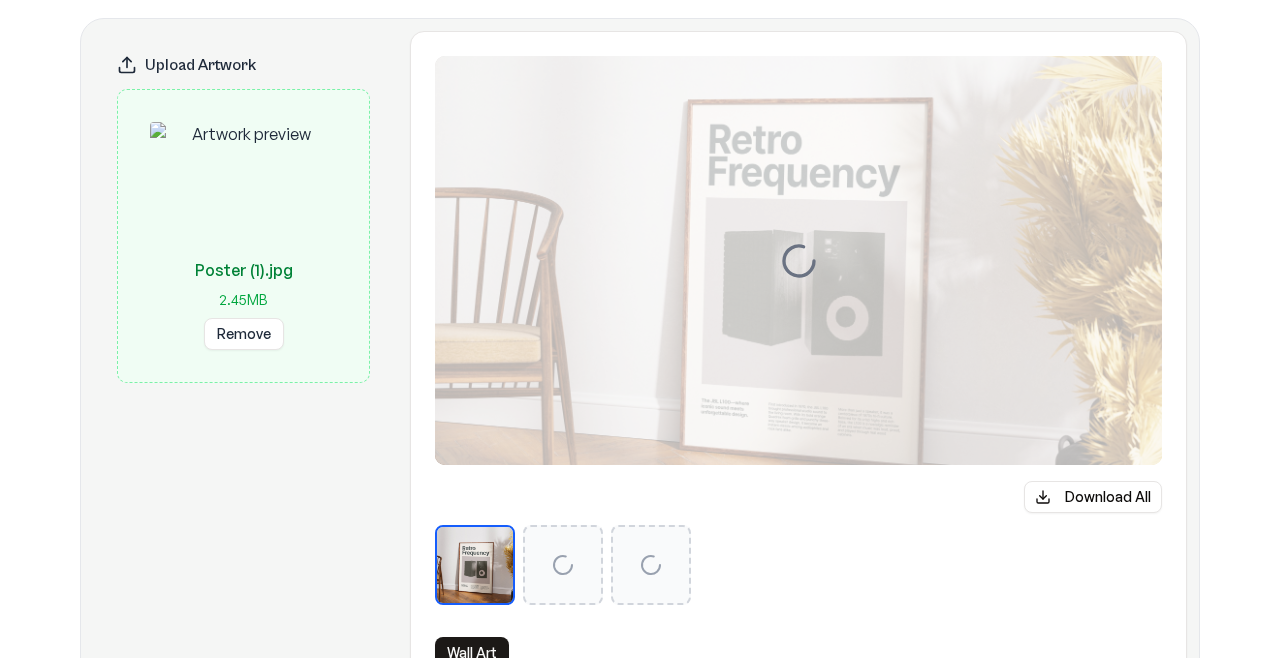 scroll, scrollTop: 64, scrollLeft: 0, axis: vertical 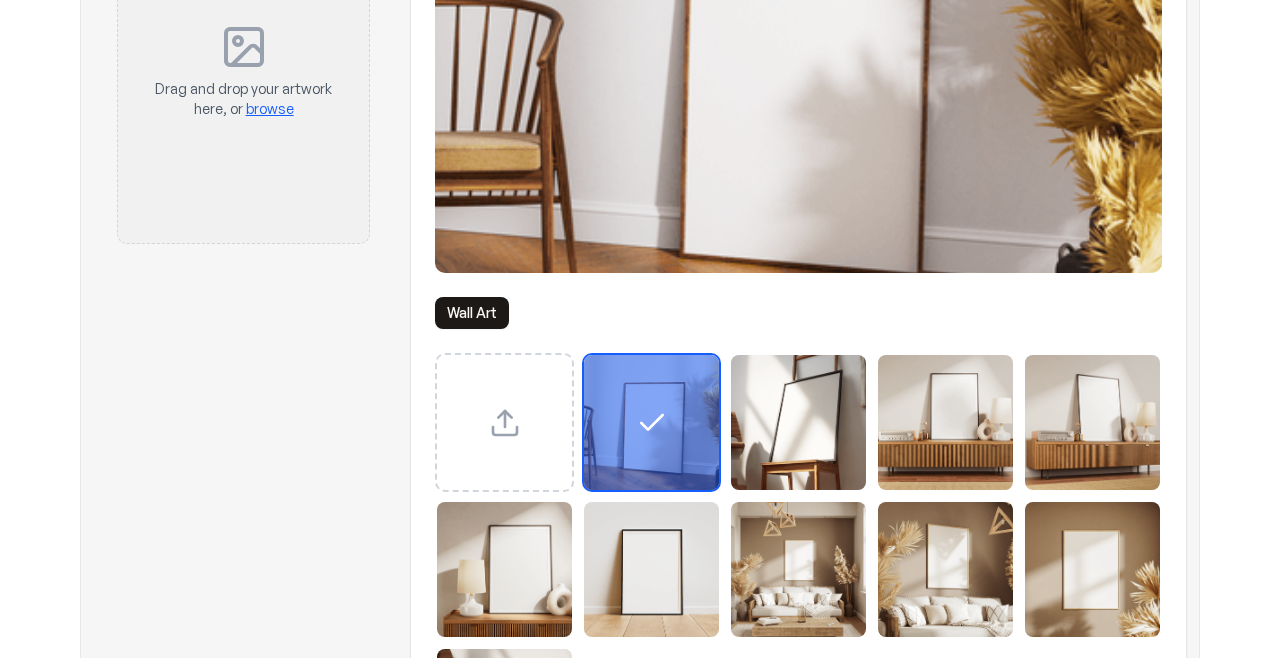 click at bounding box center [798, 422] 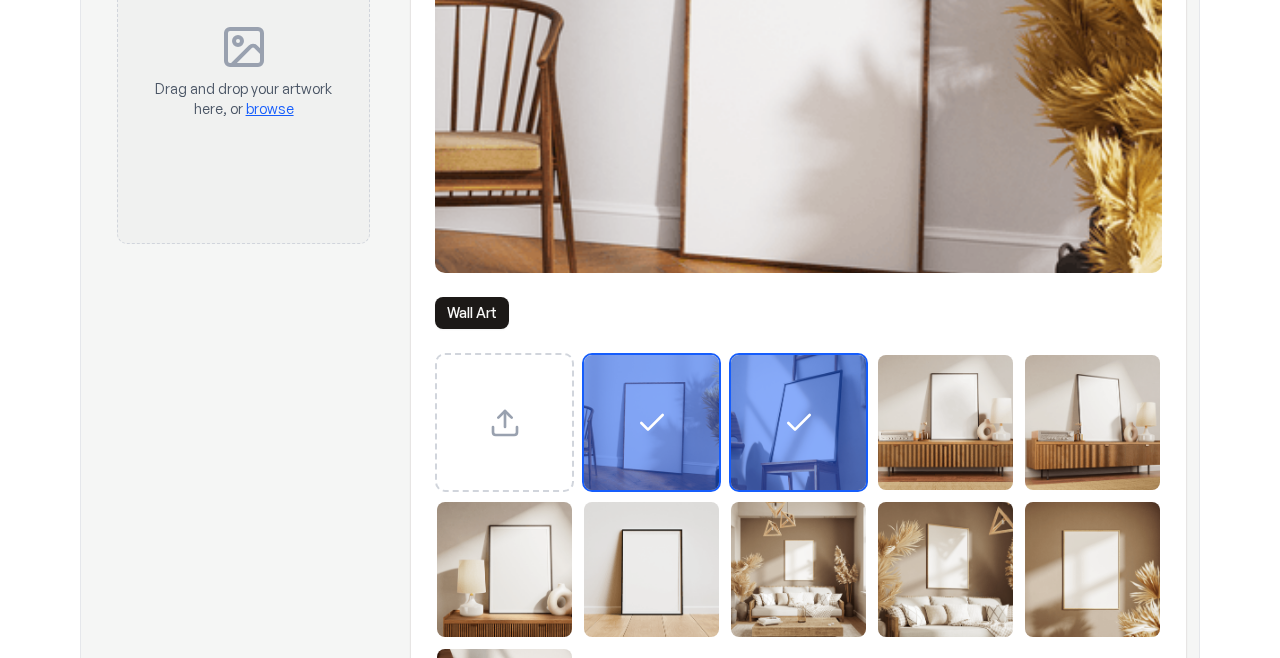 click at bounding box center (945, 422) 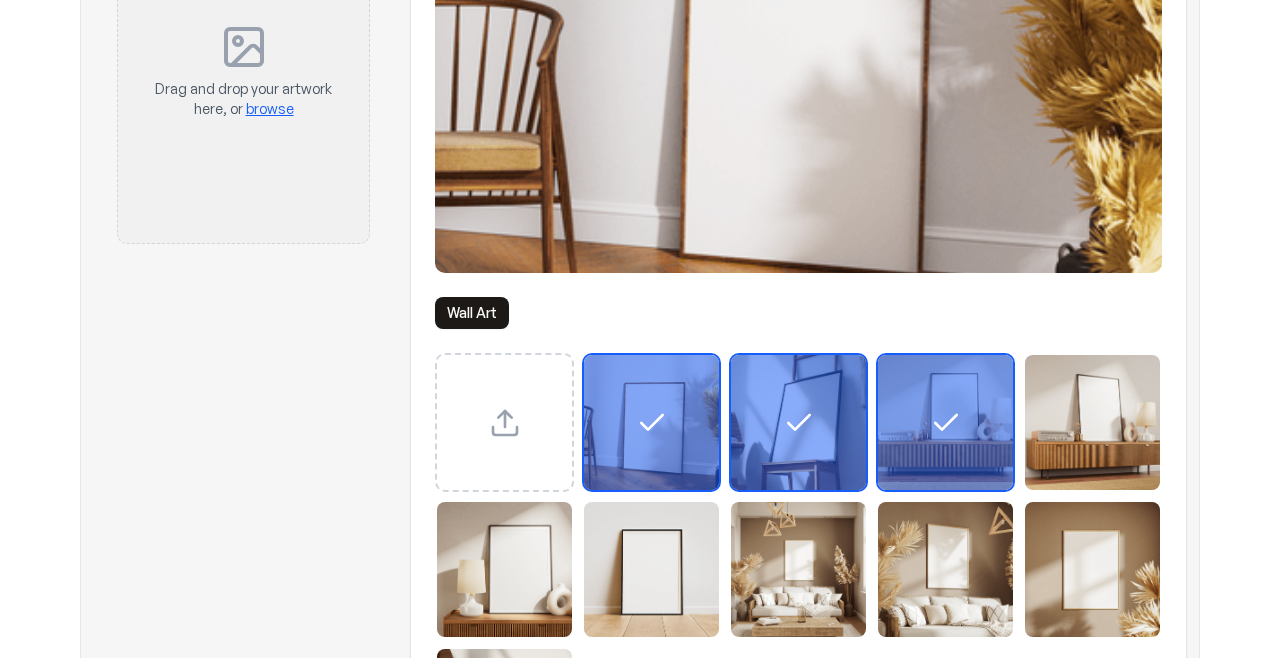 click at bounding box center [1092, 422] 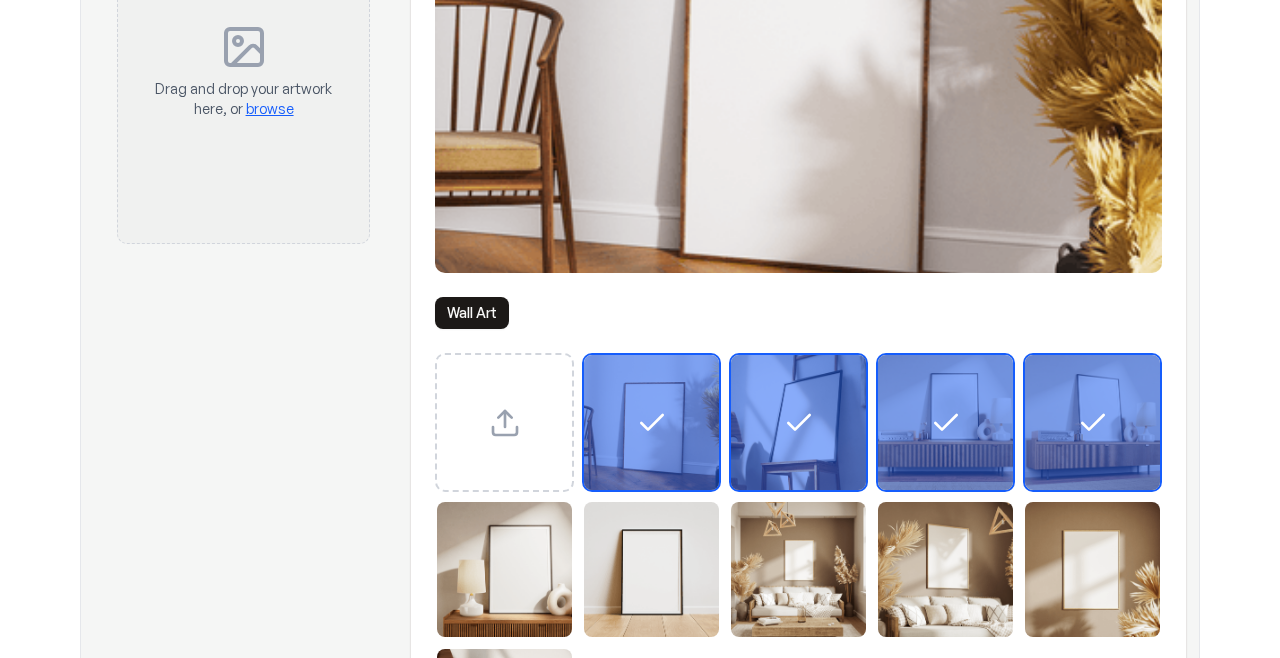 click on "browse" at bounding box center (270, 108) 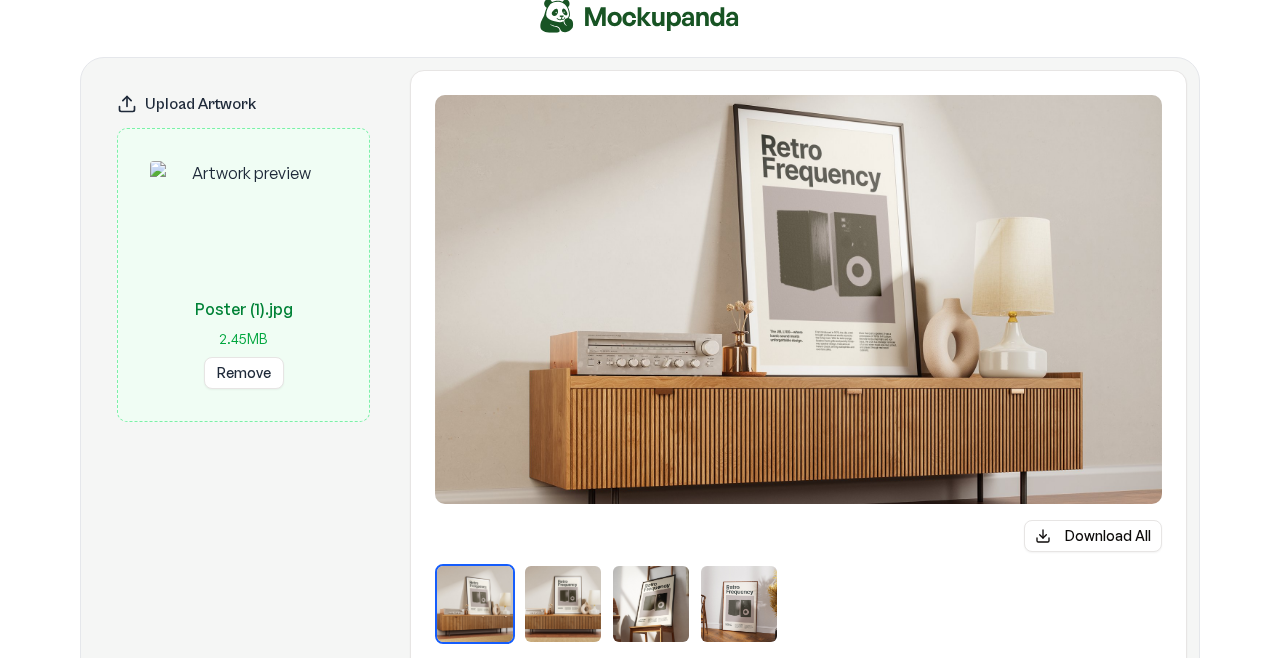 scroll, scrollTop: 0, scrollLeft: 0, axis: both 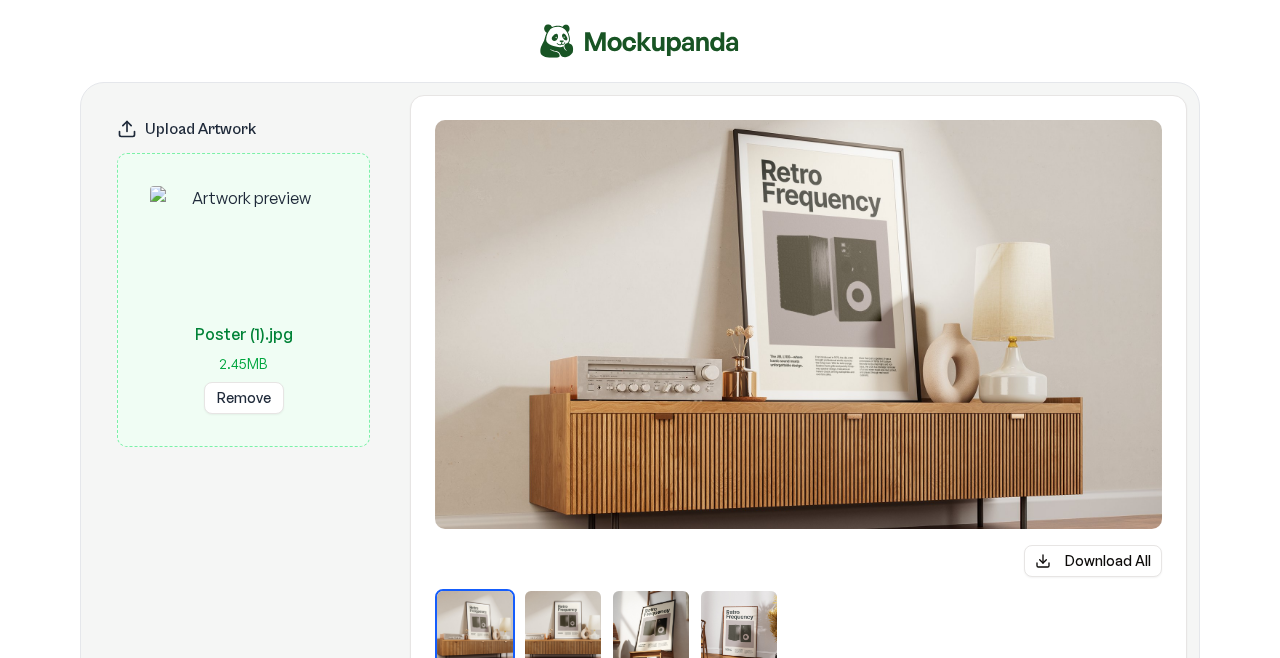 click on "Download All" at bounding box center [1093, 561] 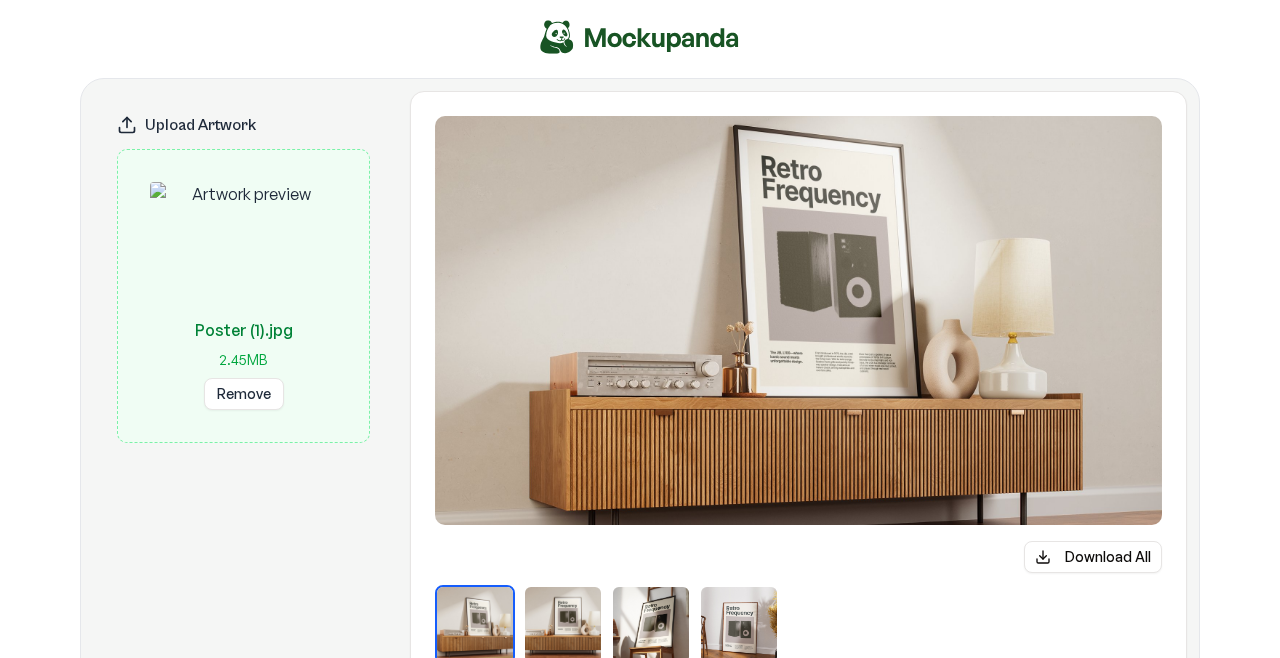 scroll, scrollTop: 0, scrollLeft: 0, axis: both 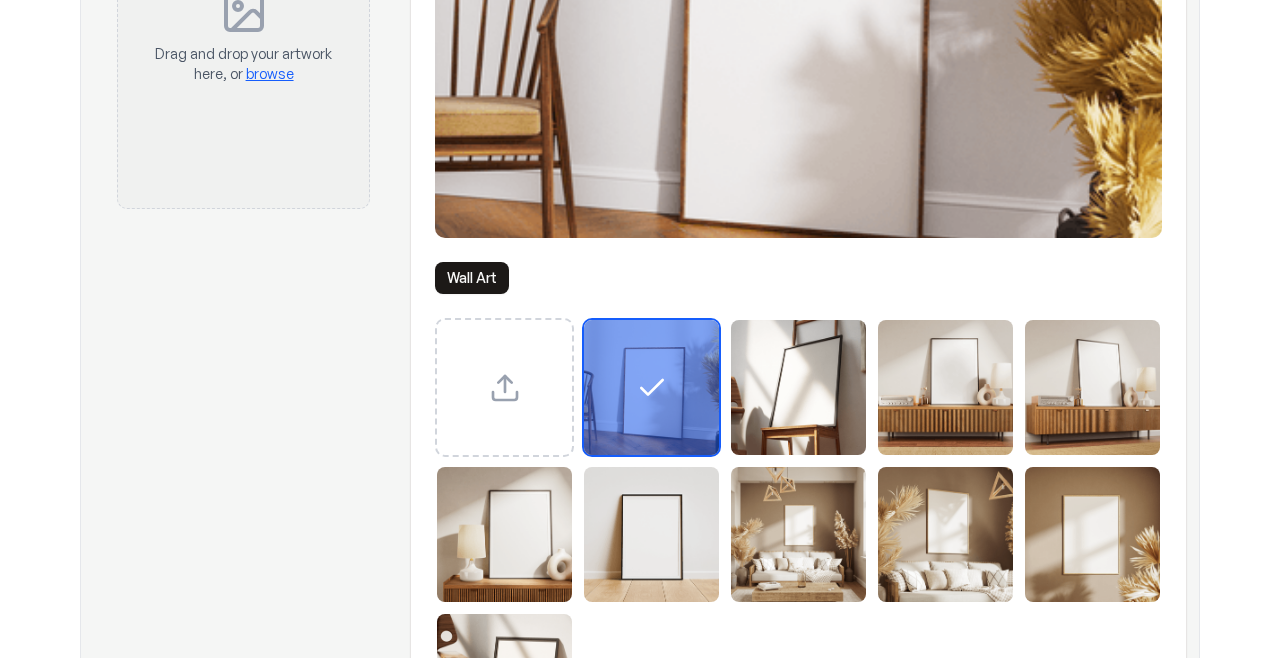 click at bounding box center [504, 534] 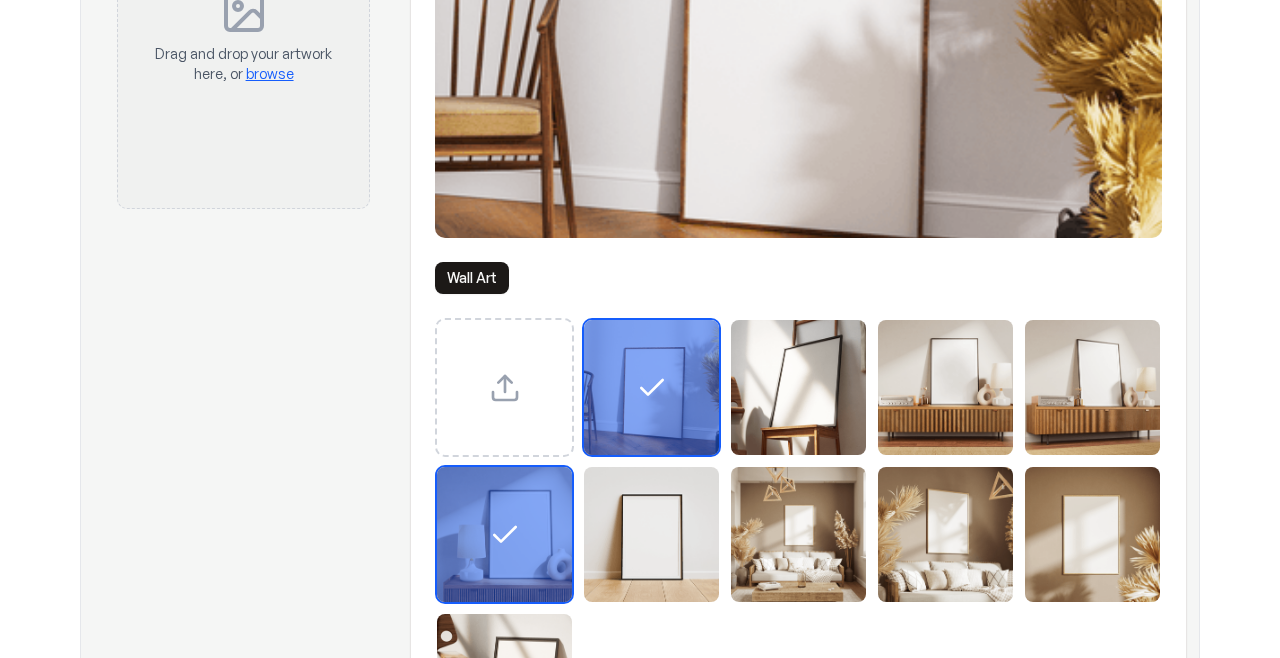 click at bounding box center (651, 534) 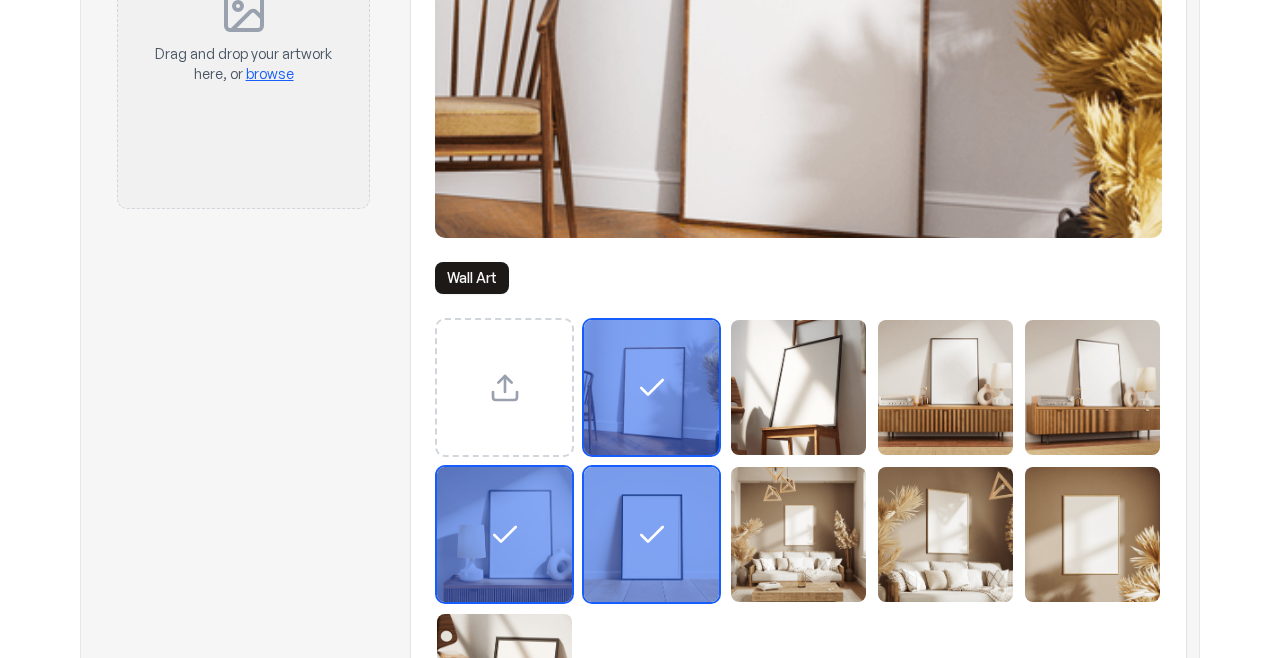 click at bounding box center [798, 534] 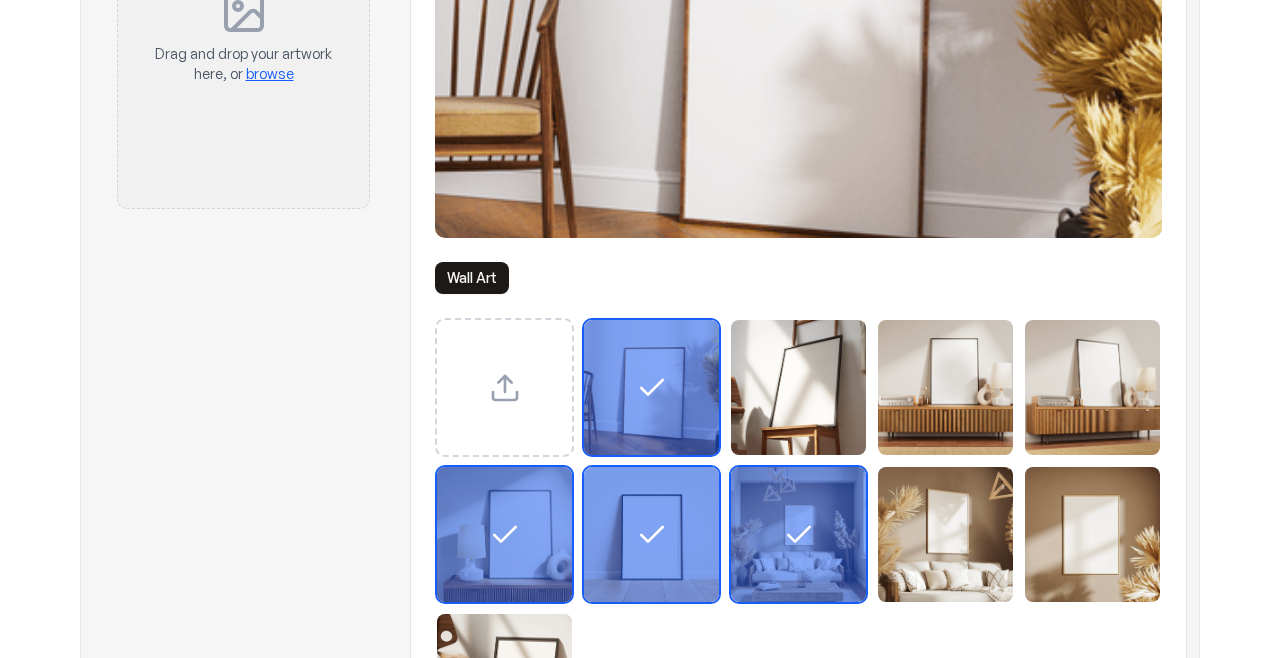 click at bounding box center (651, 387) 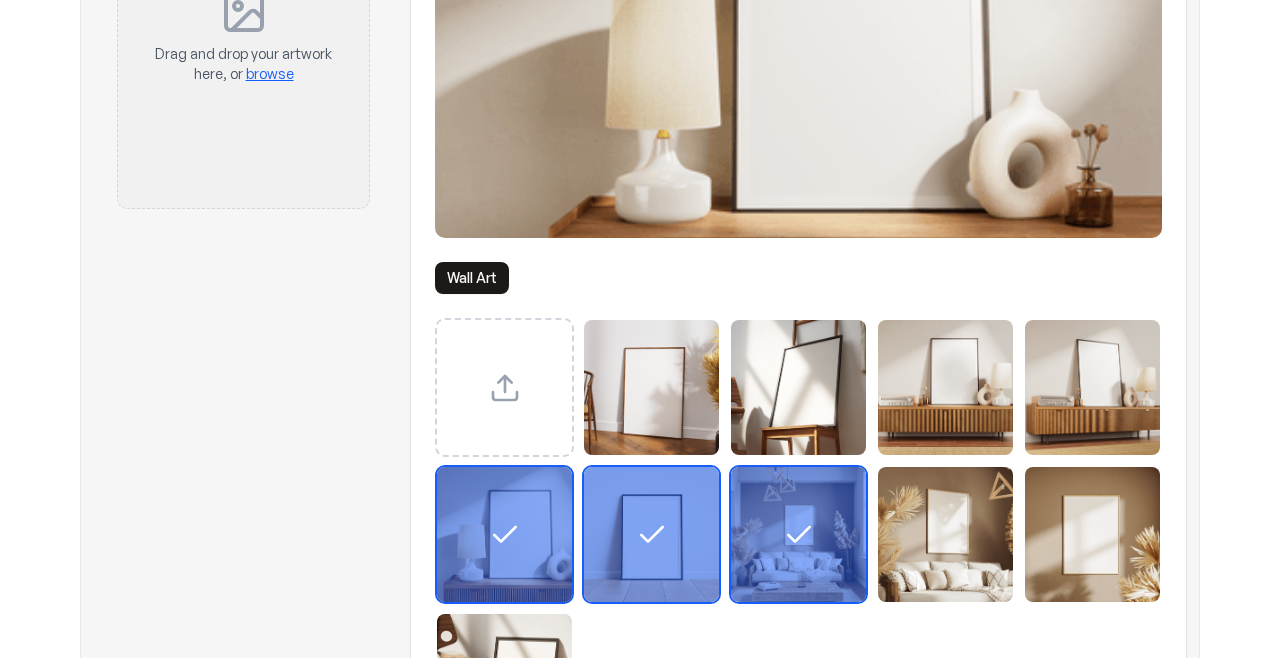 click on "browse" at bounding box center [270, 73] 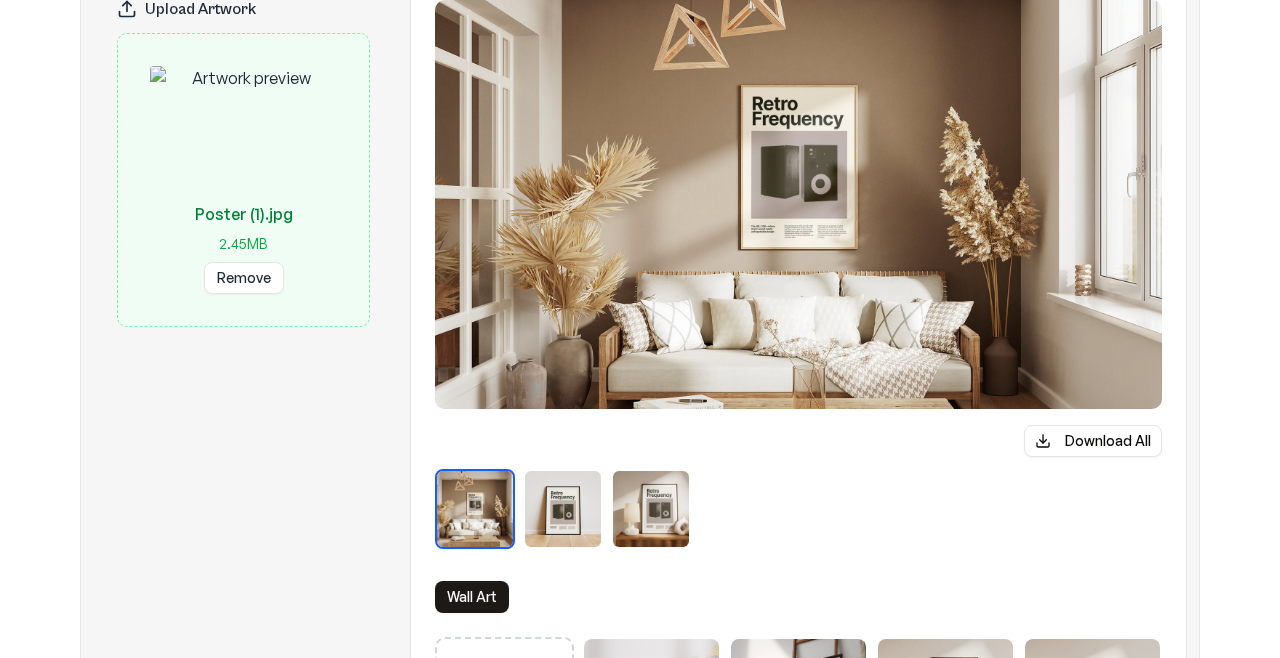scroll, scrollTop: 82, scrollLeft: 0, axis: vertical 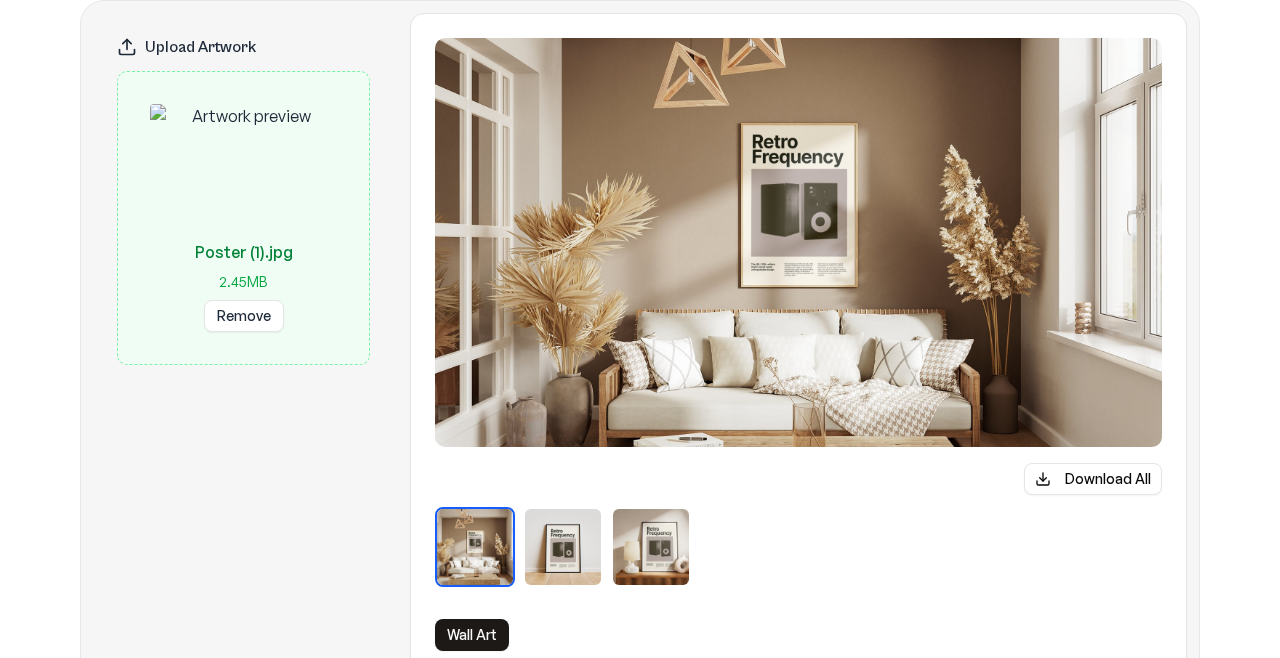 click on "Download All" at bounding box center (1093, 479) 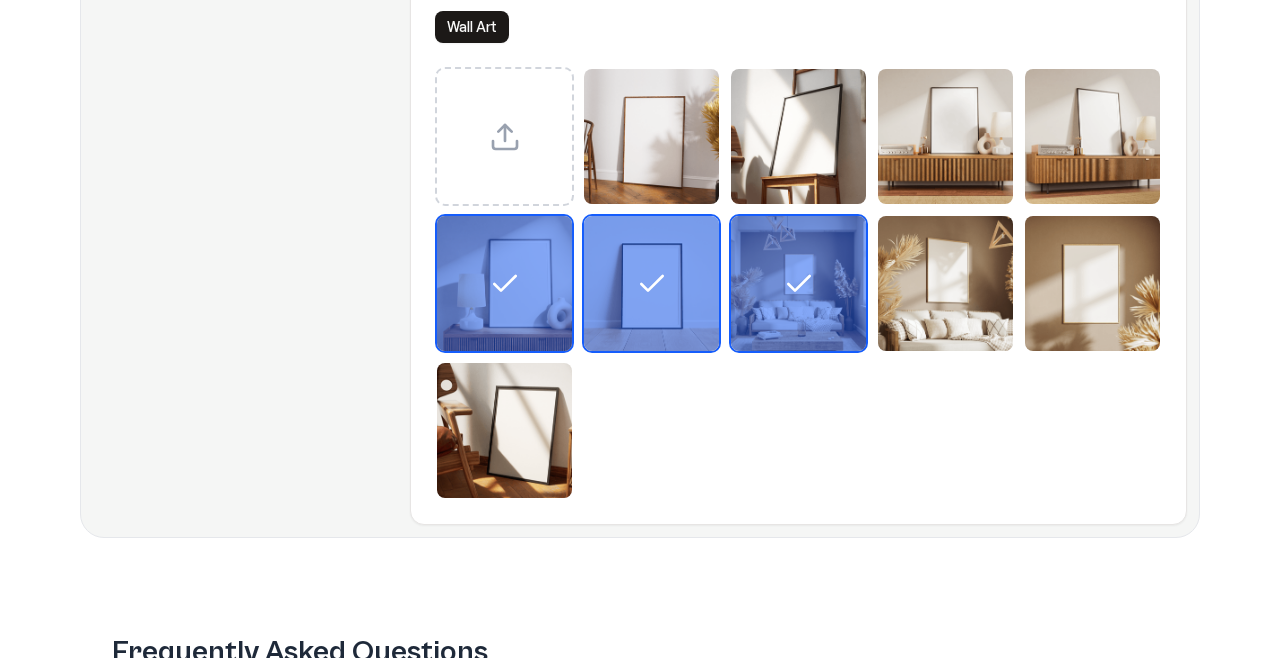 scroll, scrollTop: 283, scrollLeft: 0, axis: vertical 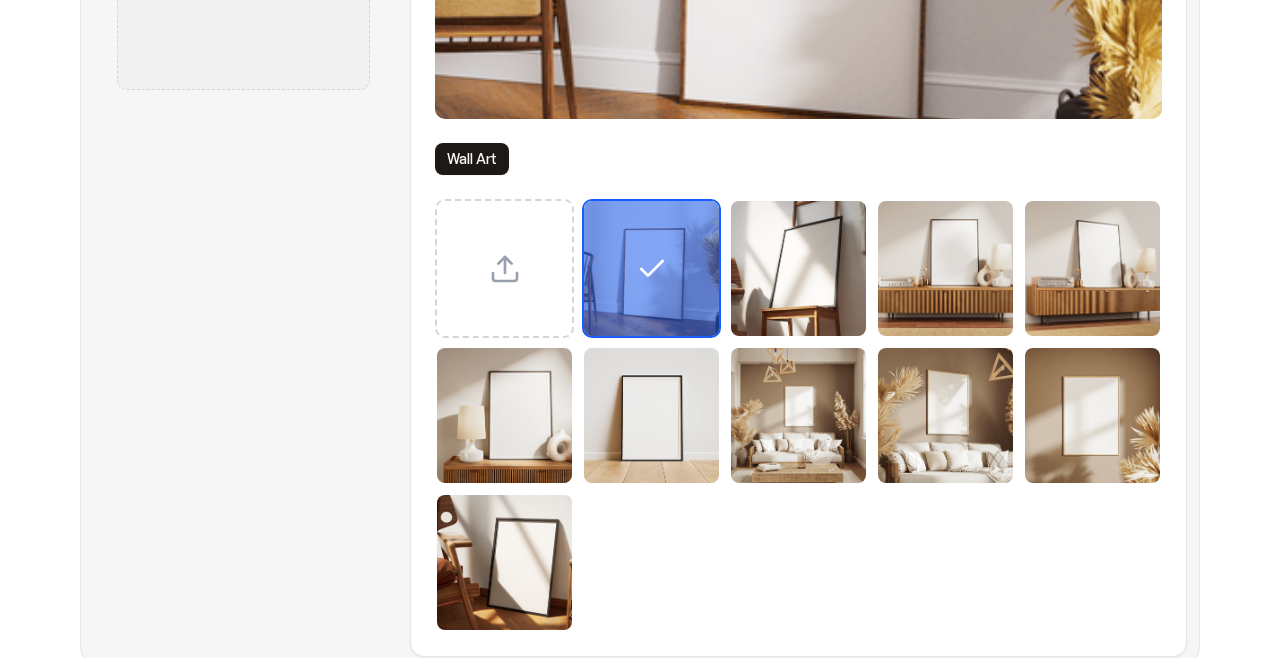 click at bounding box center (504, 562) 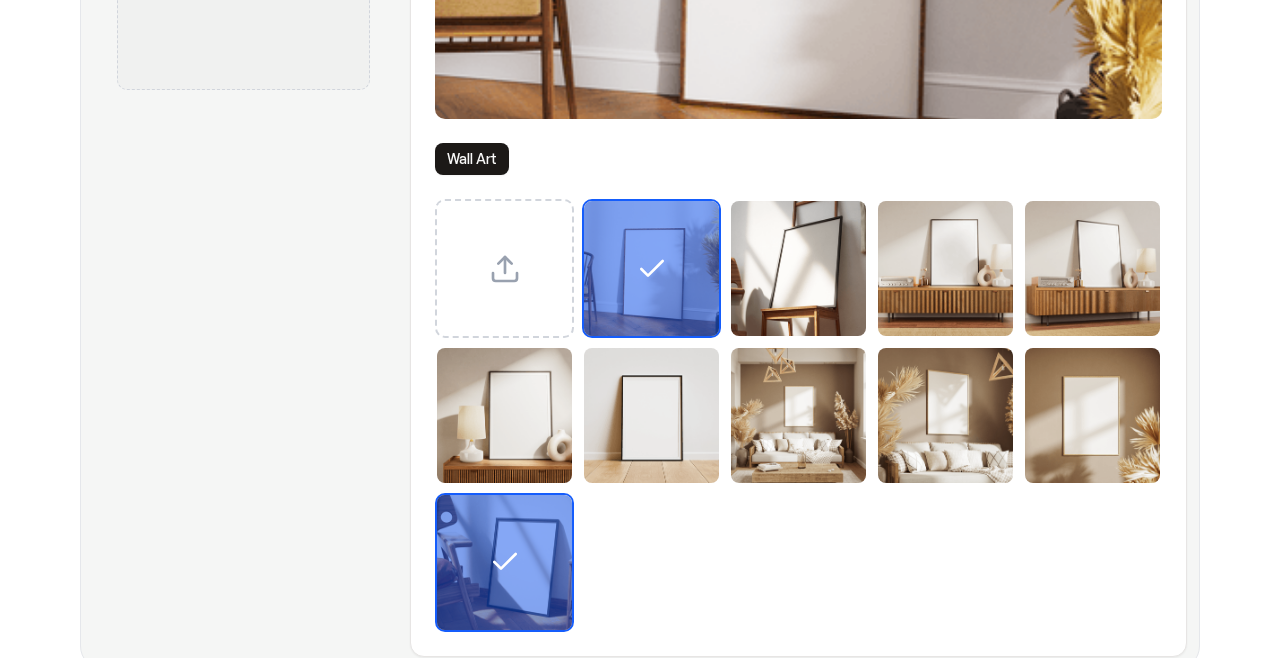 click at bounding box center [1092, 415] 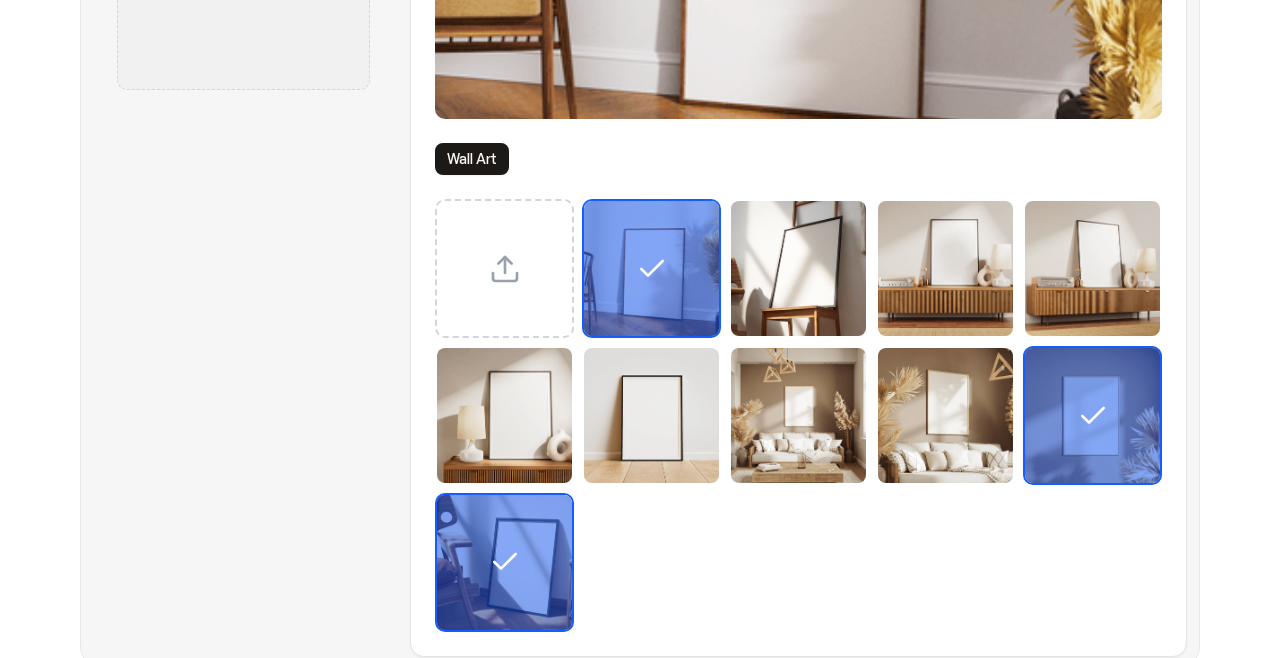 click at bounding box center [945, 415] 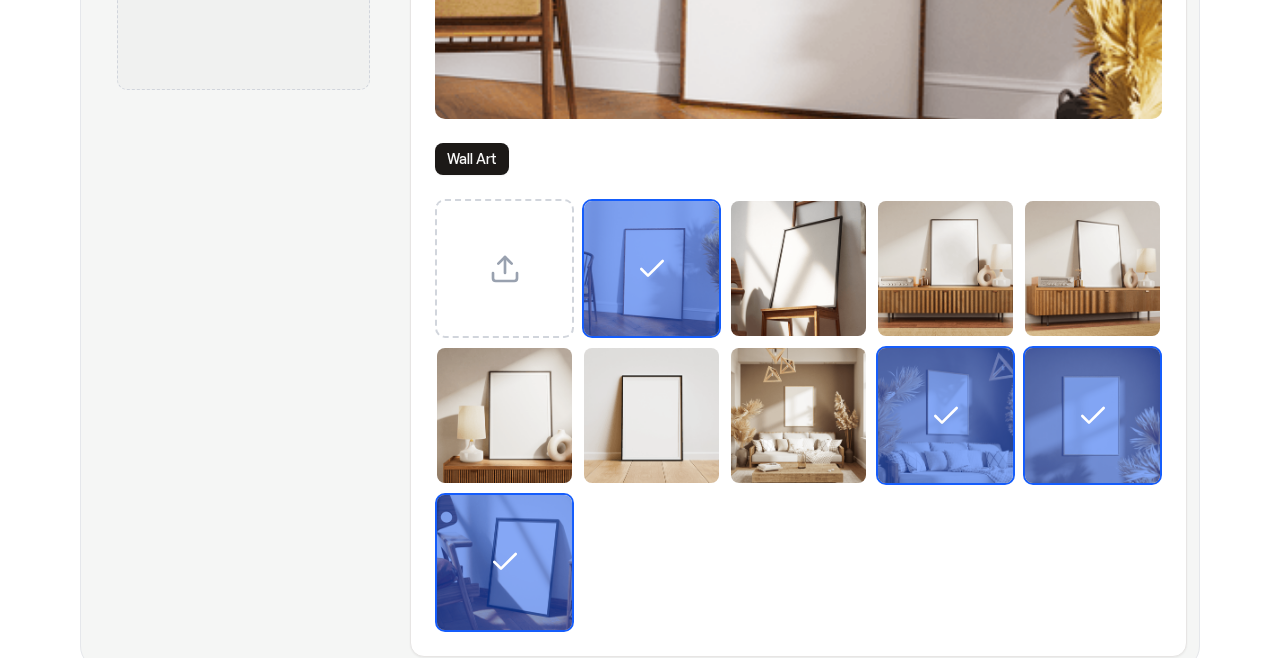 click at bounding box center (651, 268) 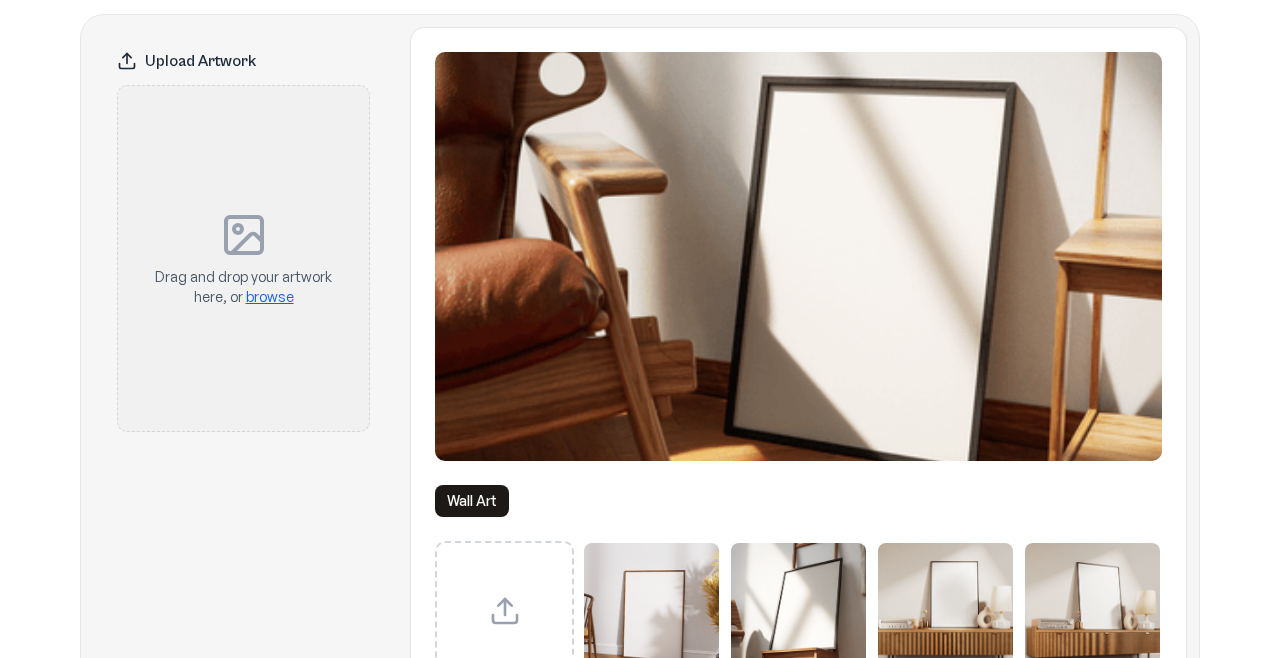 scroll, scrollTop: 67, scrollLeft: 0, axis: vertical 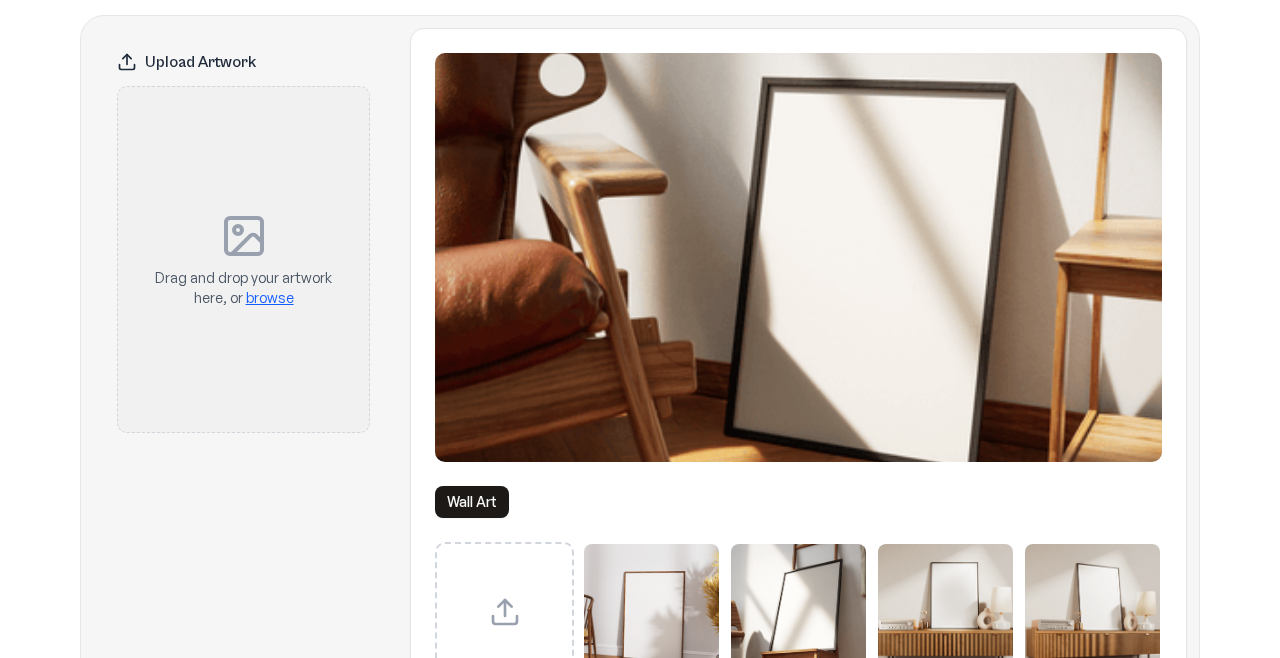 click on "browse" at bounding box center (270, 297) 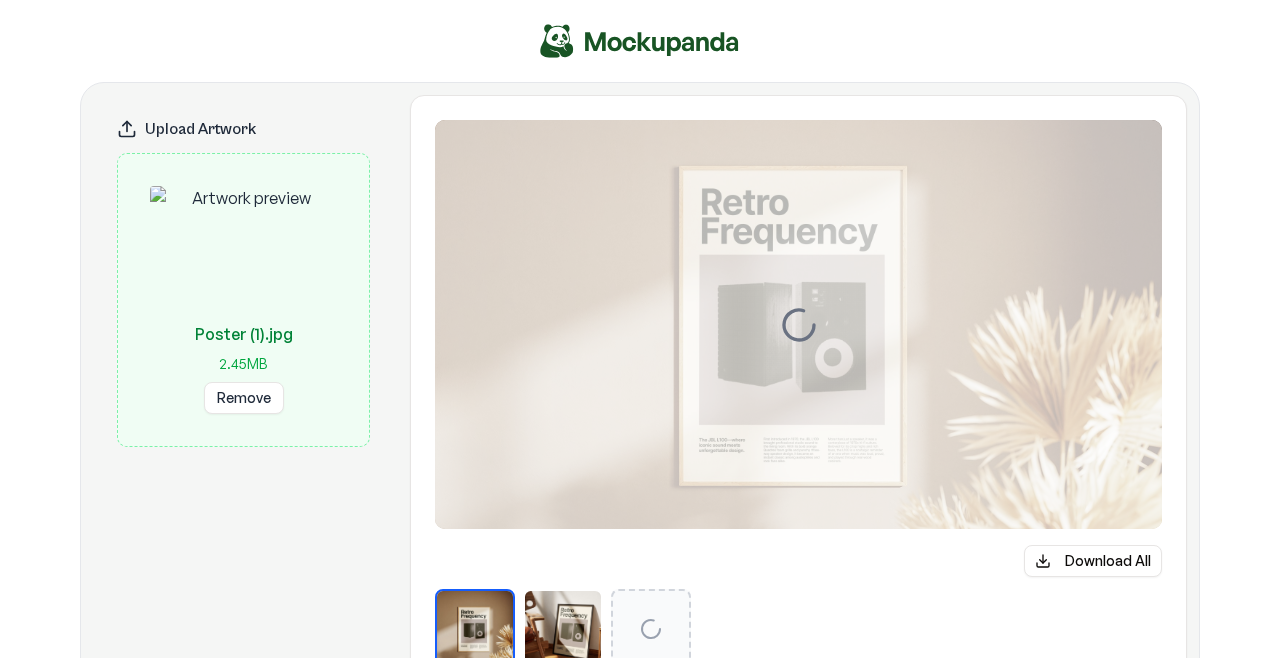 scroll, scrollTop: 64, scrollLeft: 0, axis: vertical 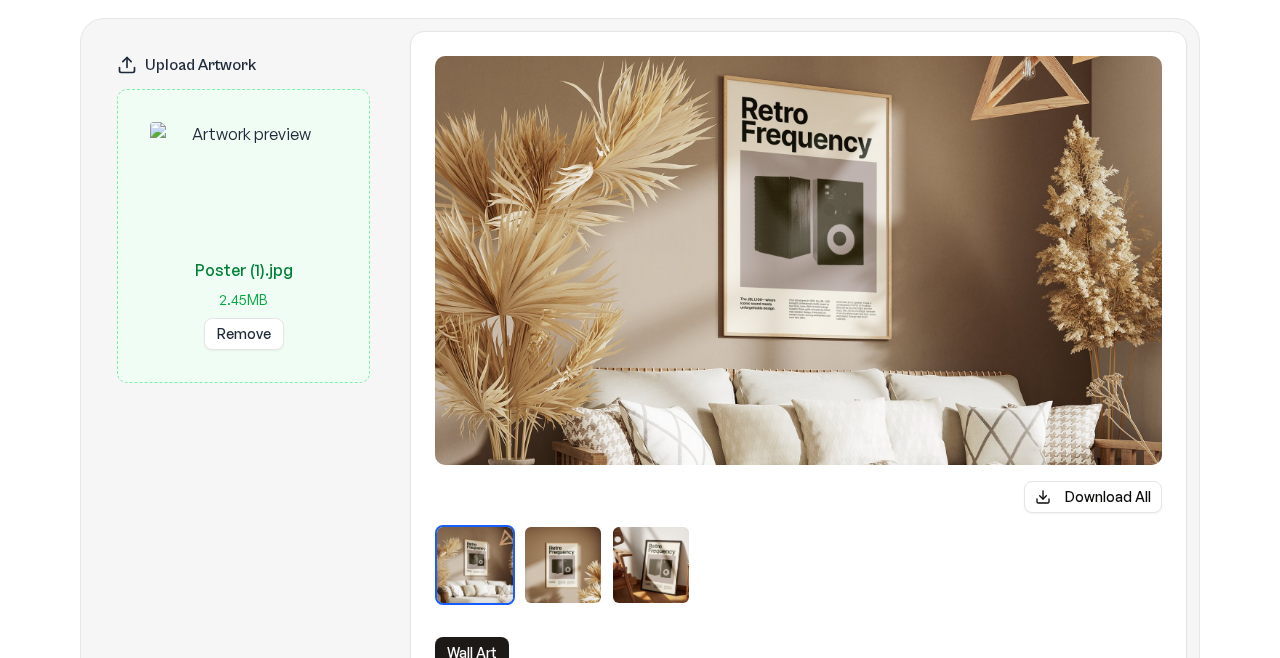 click on "Download All" at bounding box center (1093, 497) 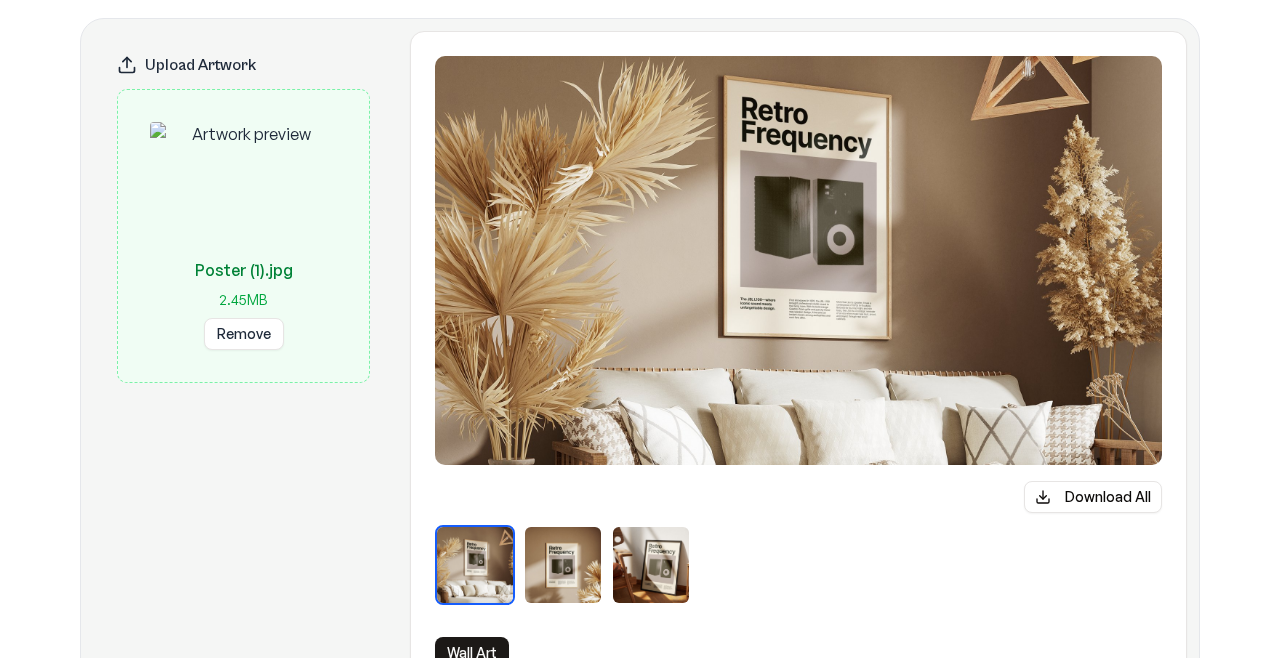click at bounding box center (798, 260) 